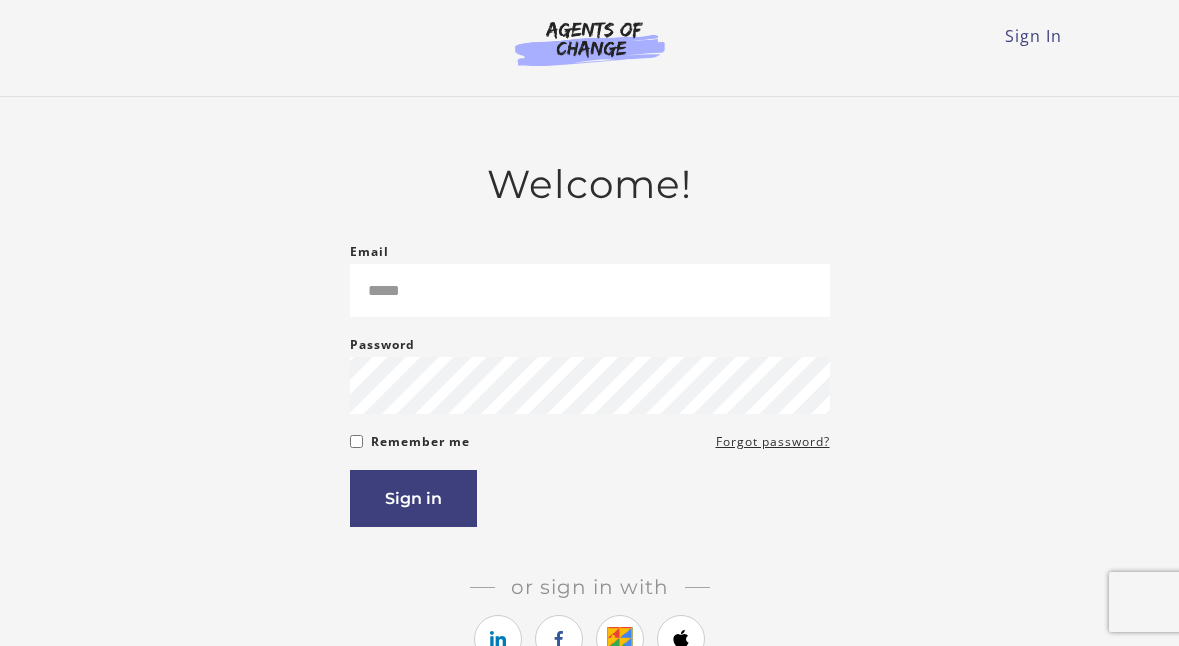 scroll, scrollTop: 0, scrollLeft: 0, axis: both 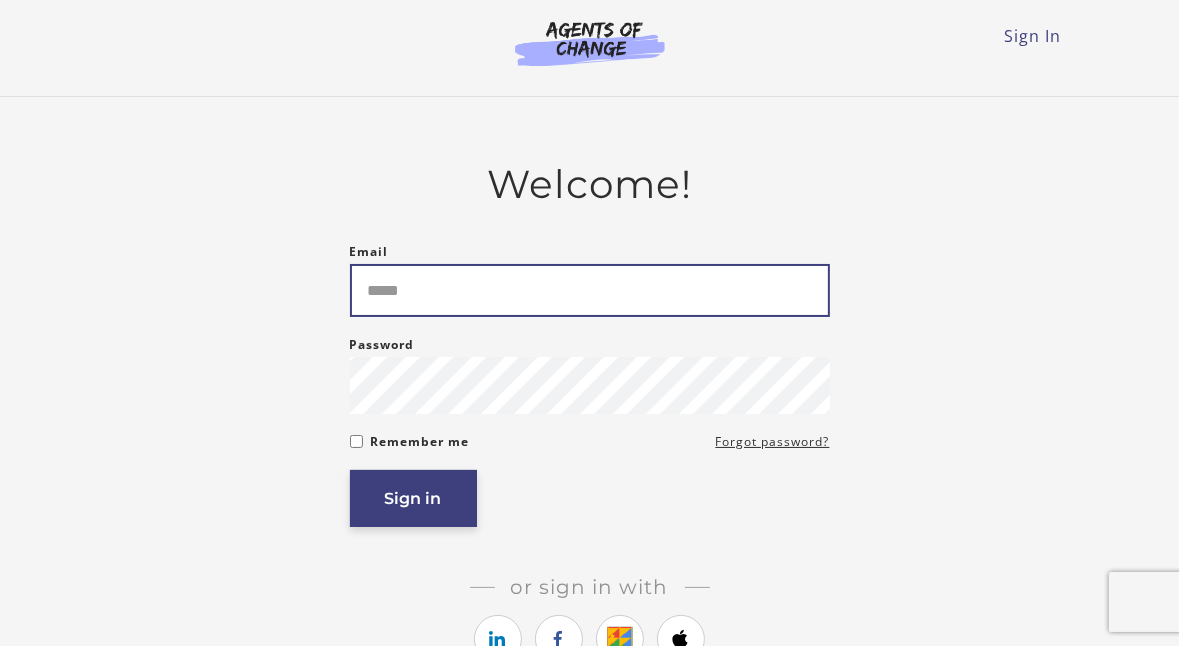 type on "**********" 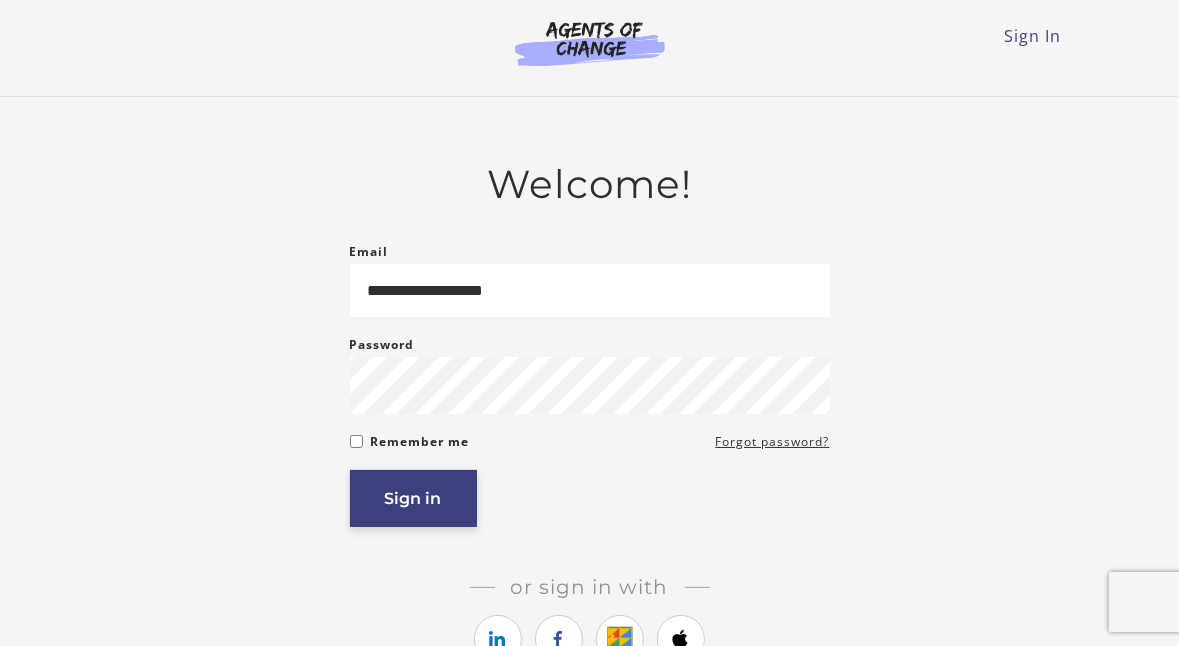 click on "Sign in" at bounding box center (413, 498) 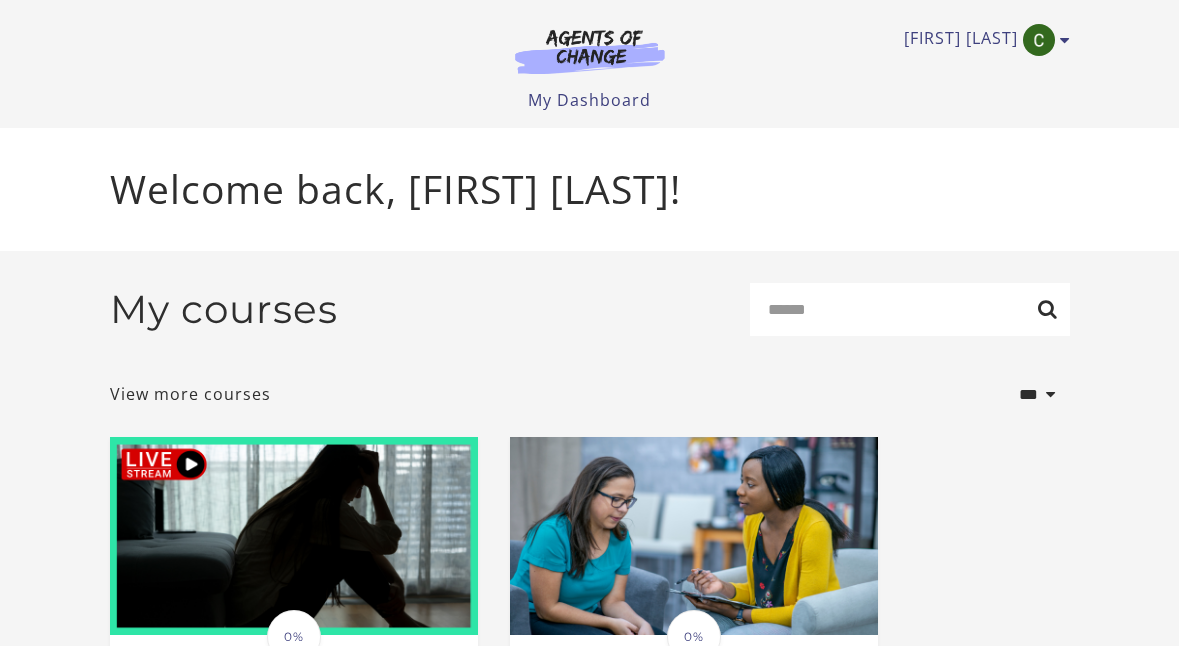 scroll, scrollTop: 0, scrollLeft: 0, axis: both 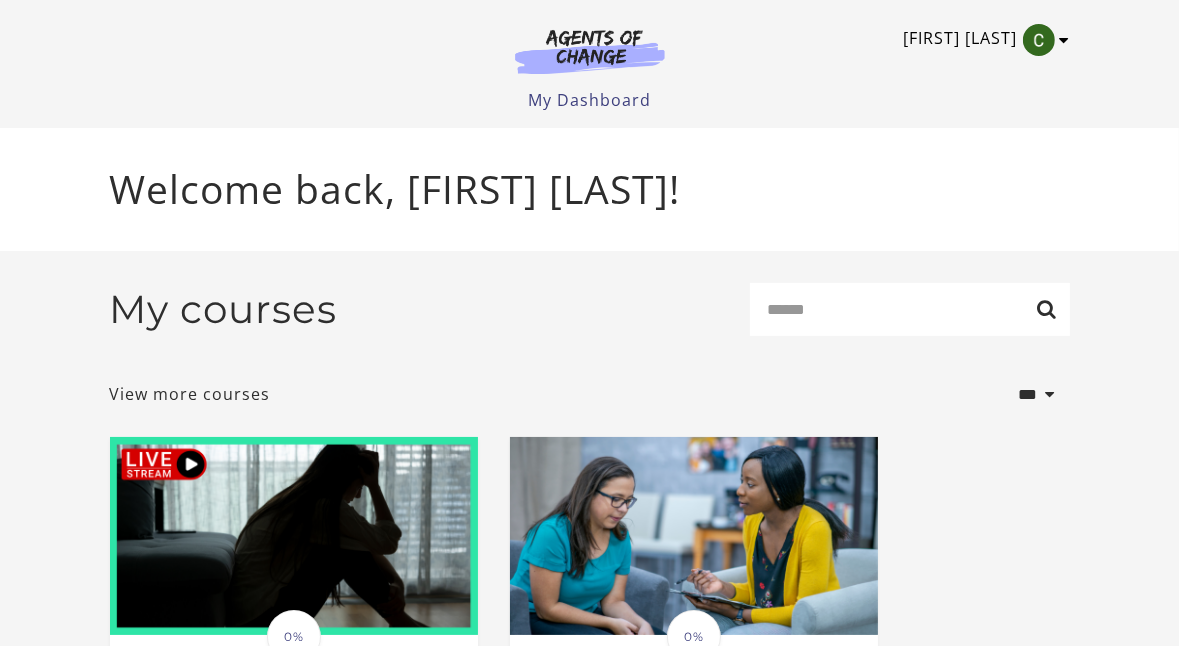 click at bounding box center [1065, 40] 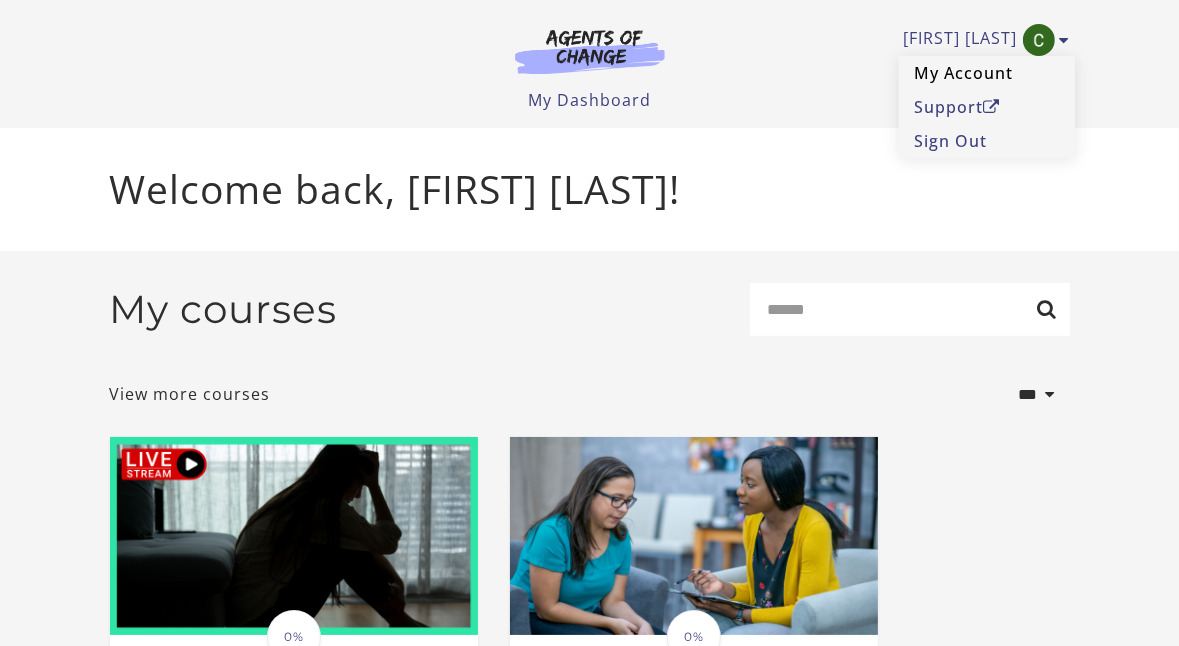 click on "My Account" at bounding box center [987, 73] 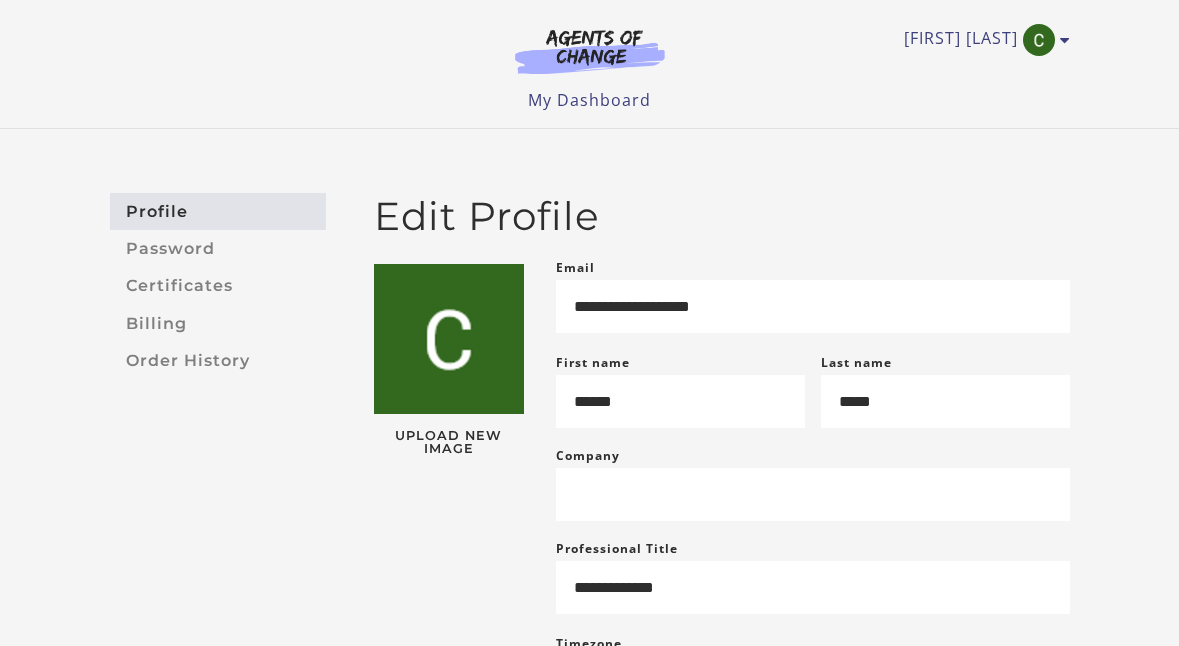 scroll, scrollTop: 0, scrollLeft: 0, axis: both 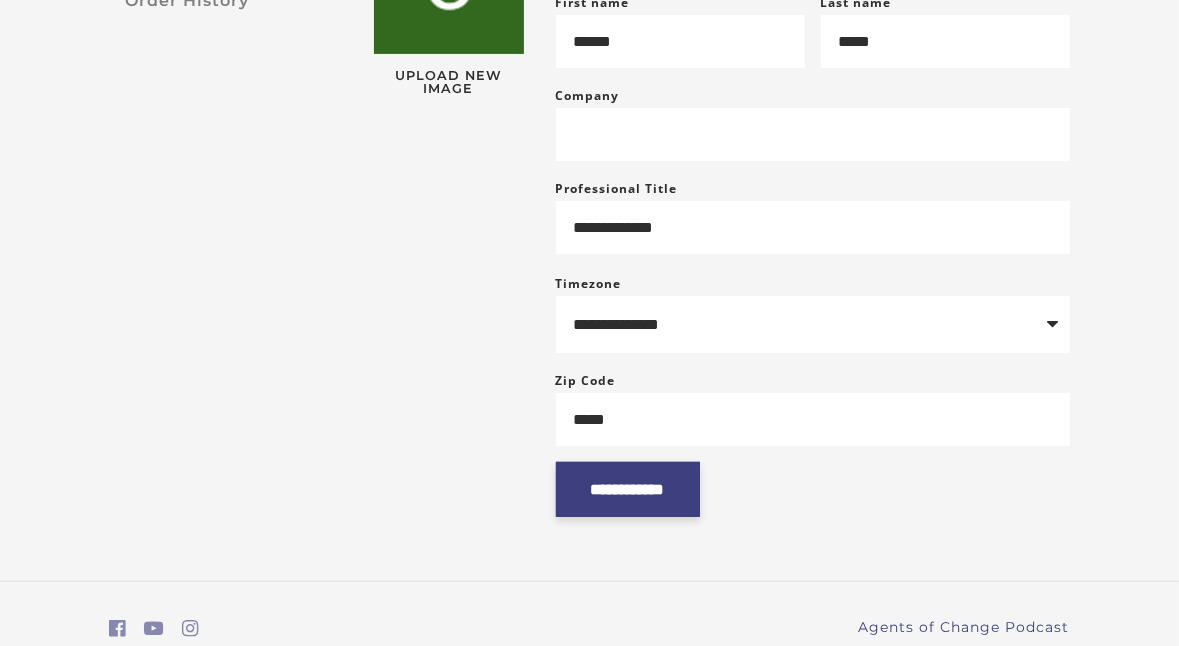 click on "**********" at bounding box center [628, 489] 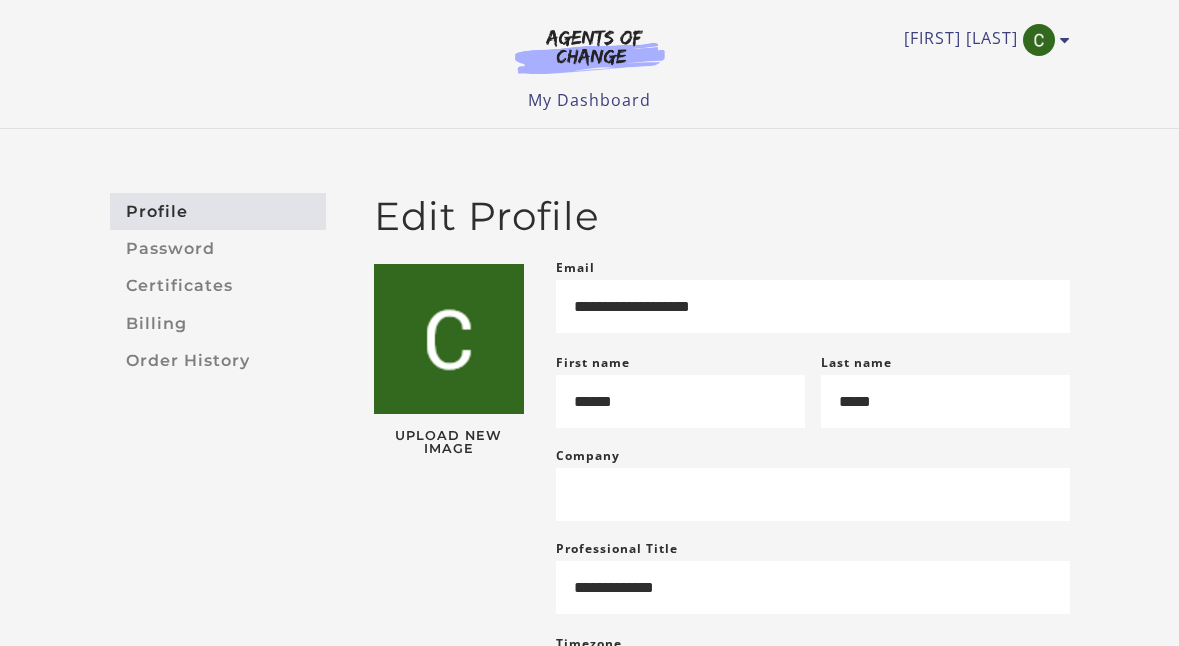 scroll, scrollTop: 0, scrollLeft: 0, axis: both 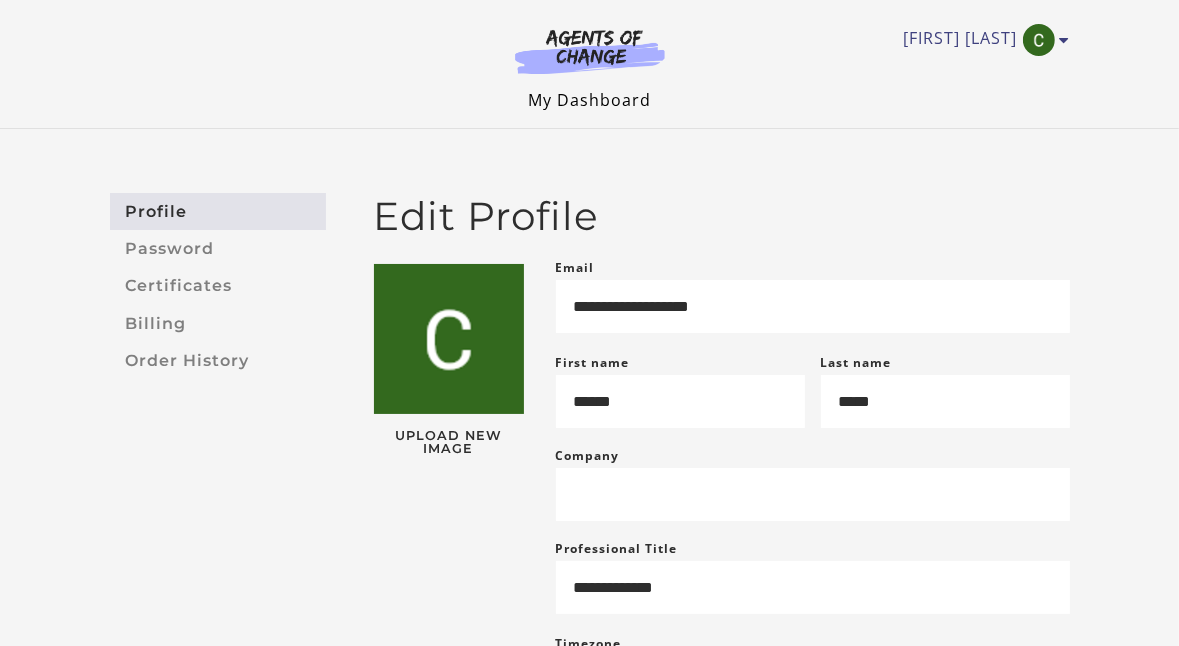 click on "My Dashboard" at bounding box center (589, 100) 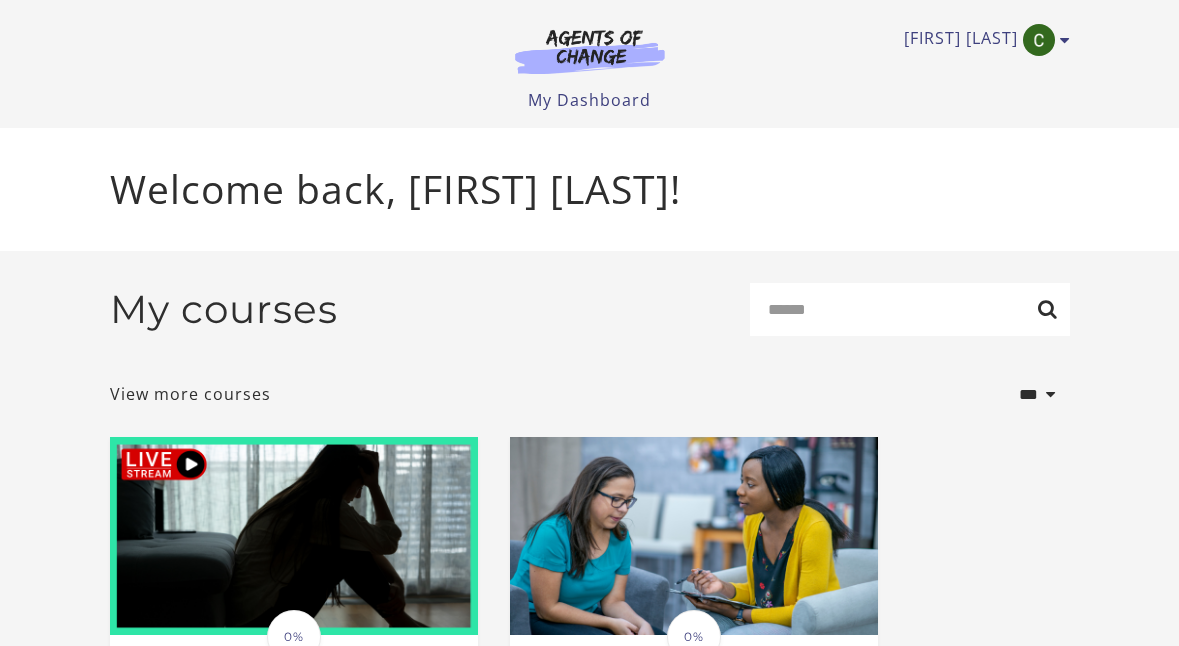 scroll, scrollTop: 0, scrollLeft: 0, axis: both 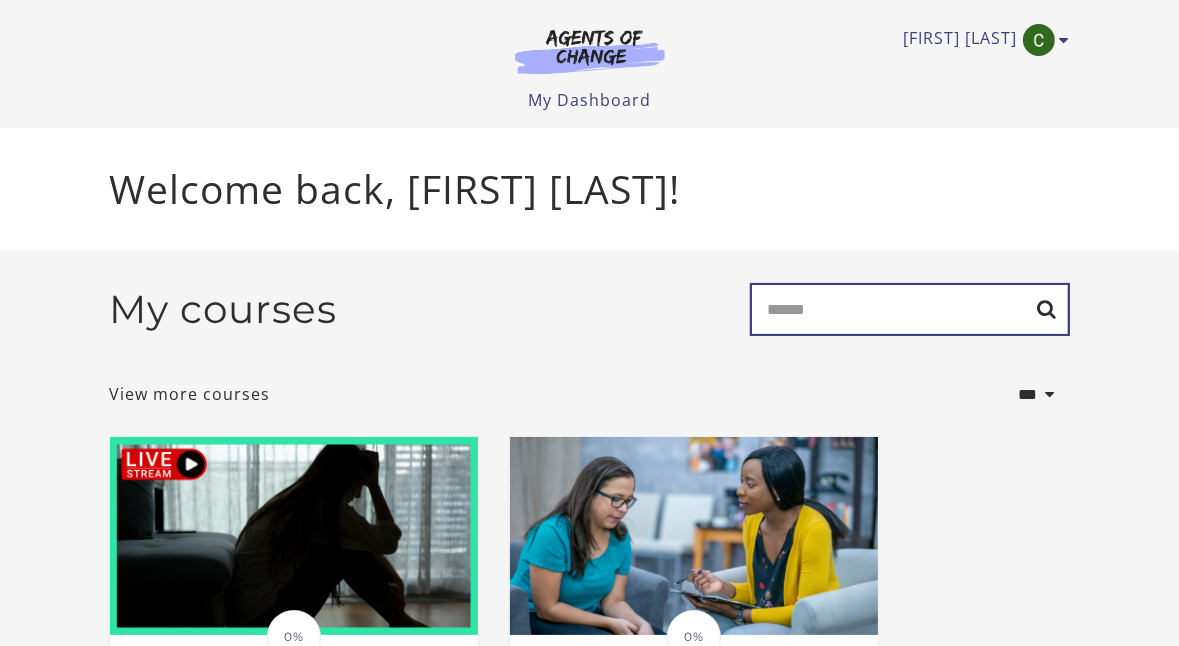 click on "Search" at bounding box center [910, 309] 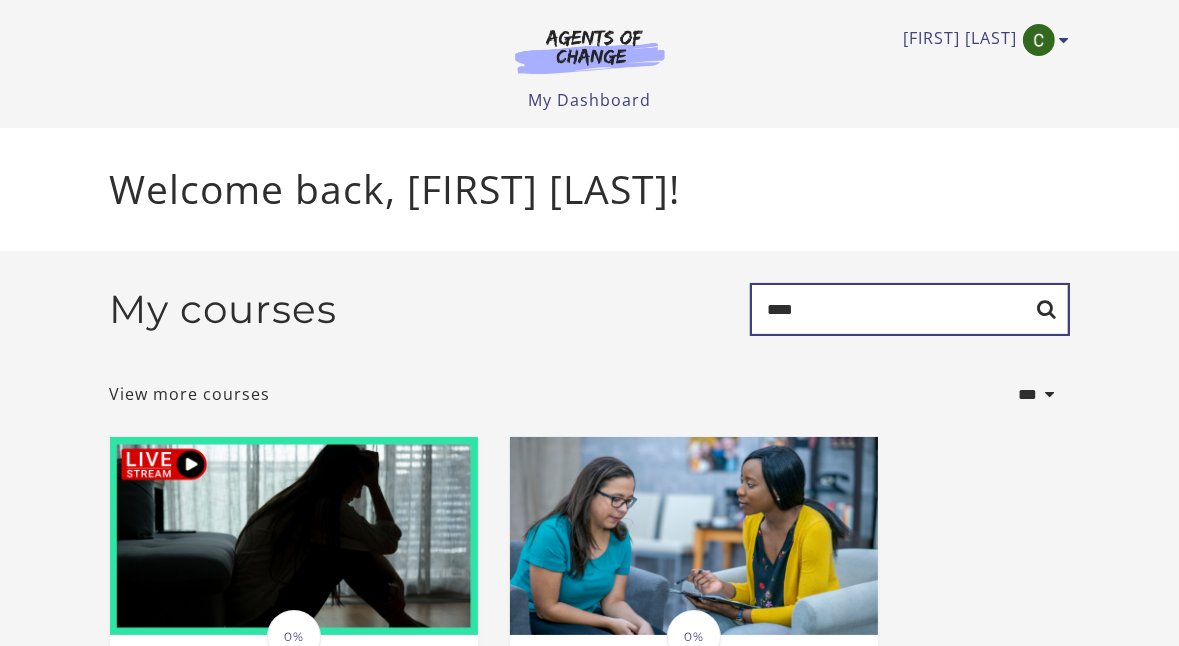 type on "**********" 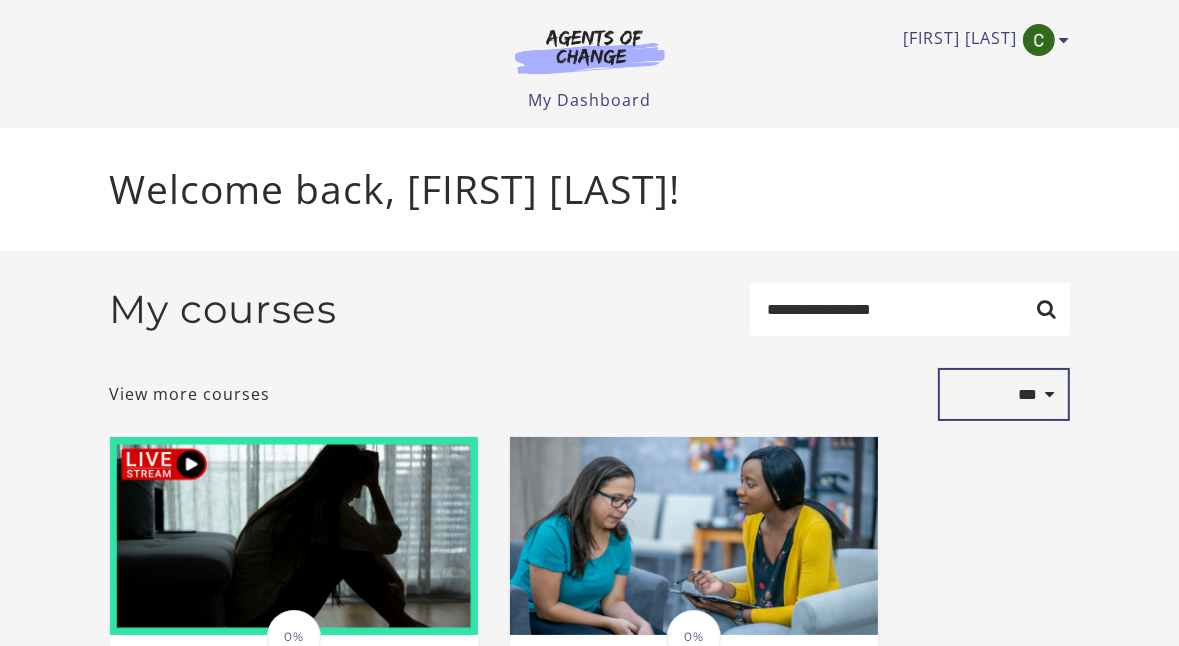 click on "**********" at bounding box center [1004, 395] 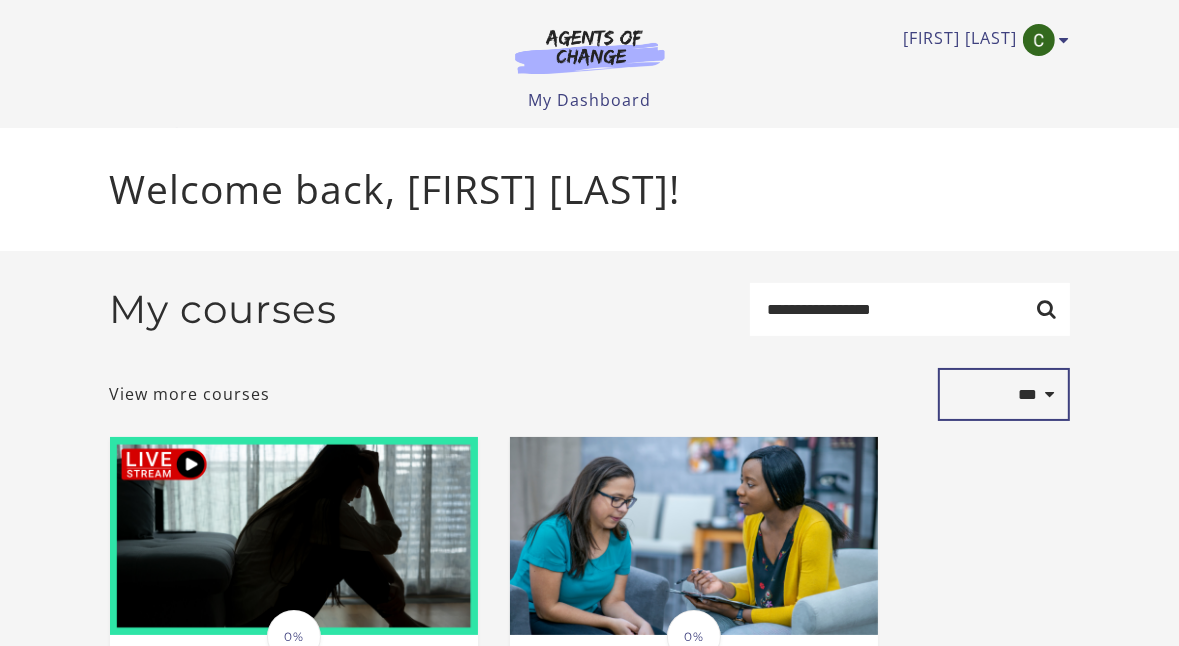 select on "**********" 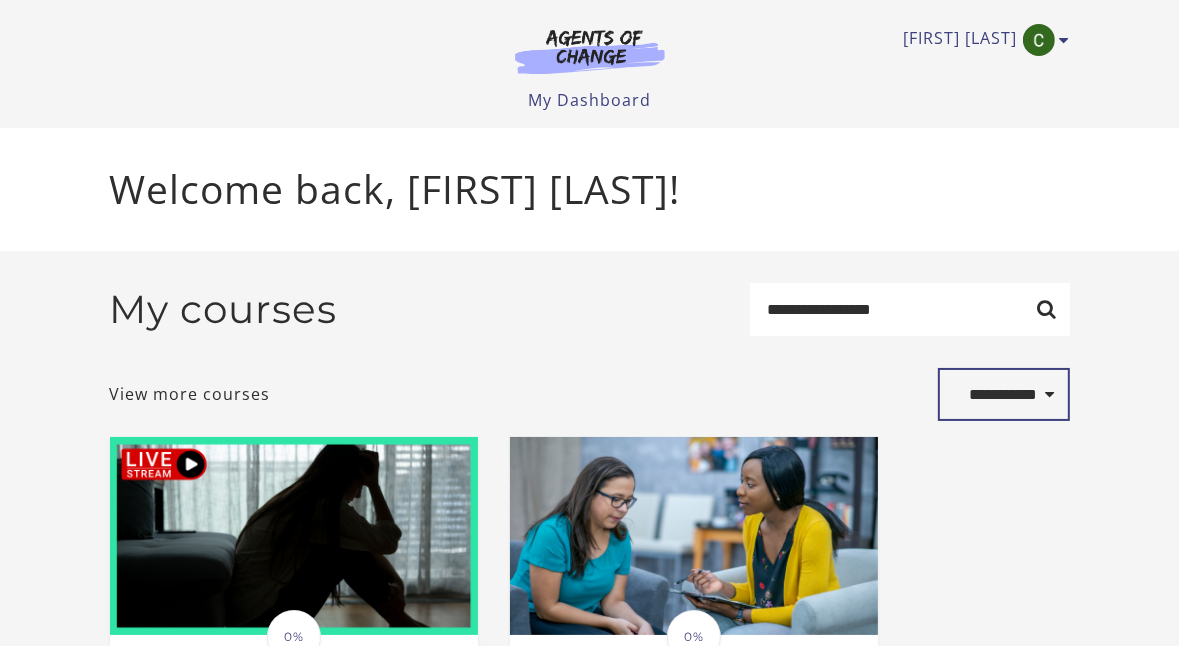 click on "**********" at bounding box center (1004, 395) 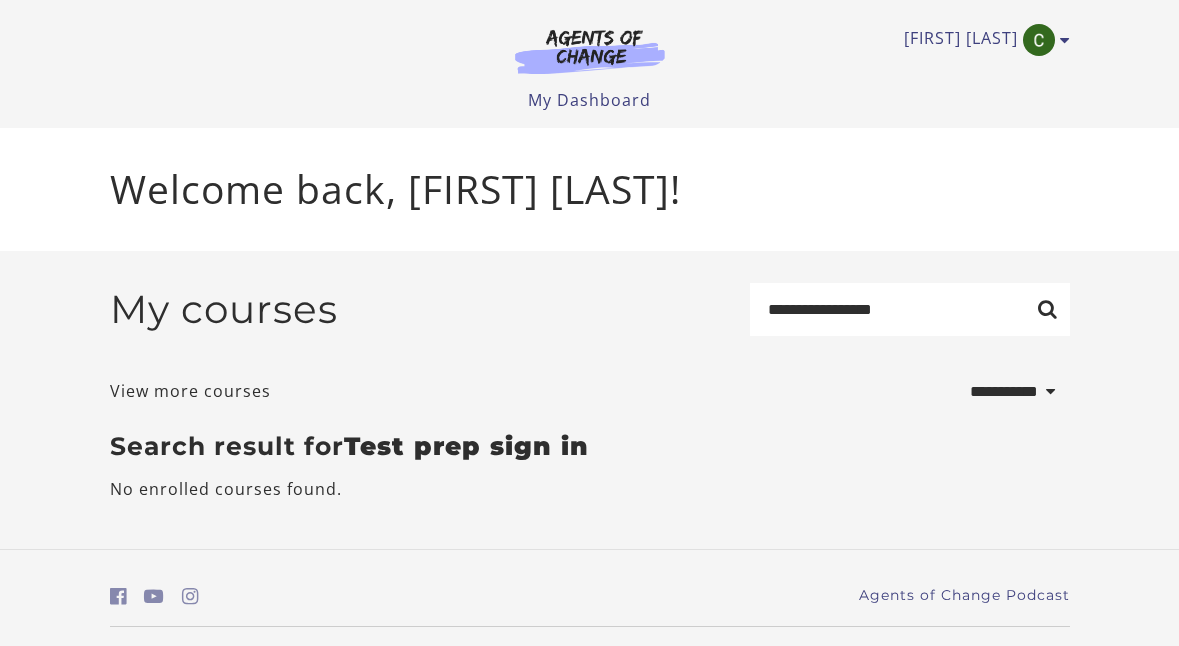 select on "**********" 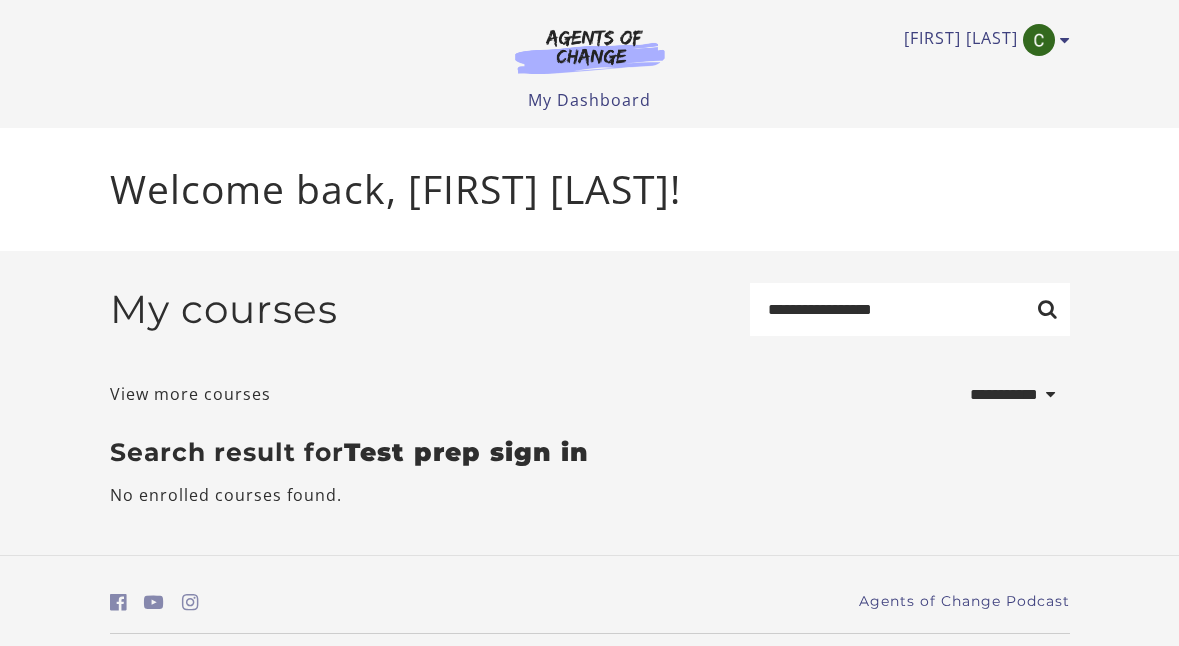 scroll, scrollTop: 0, scrollLeft: 0, axis: both 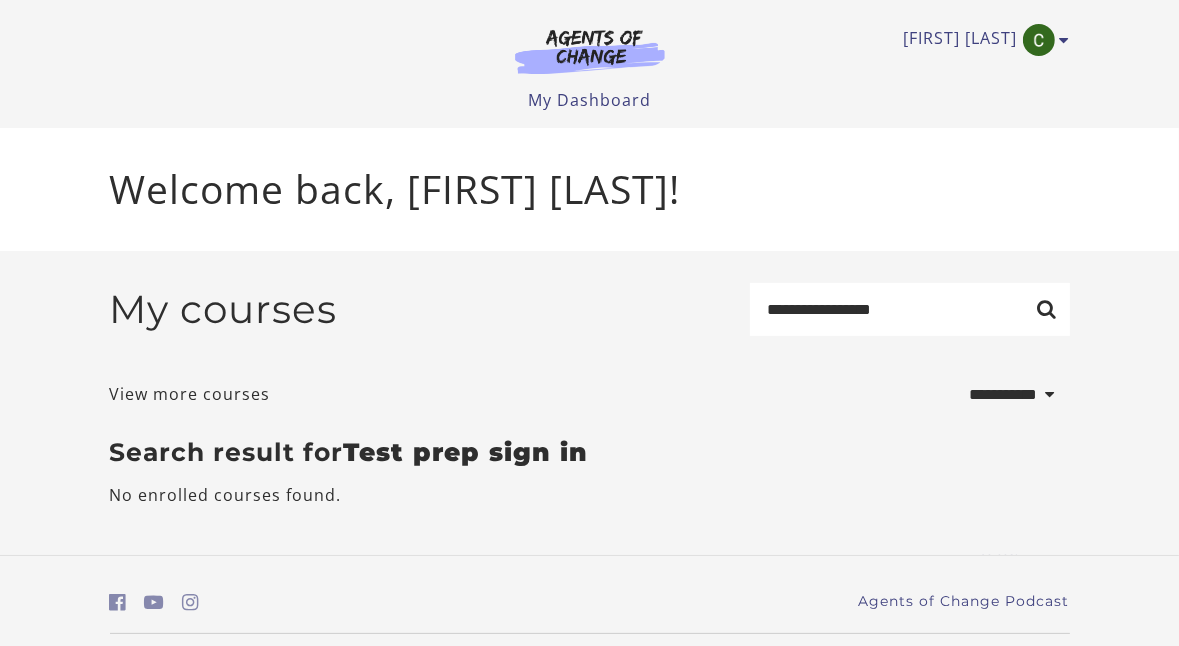 click on "Test prep sign in" at bounding box center (466, 452) 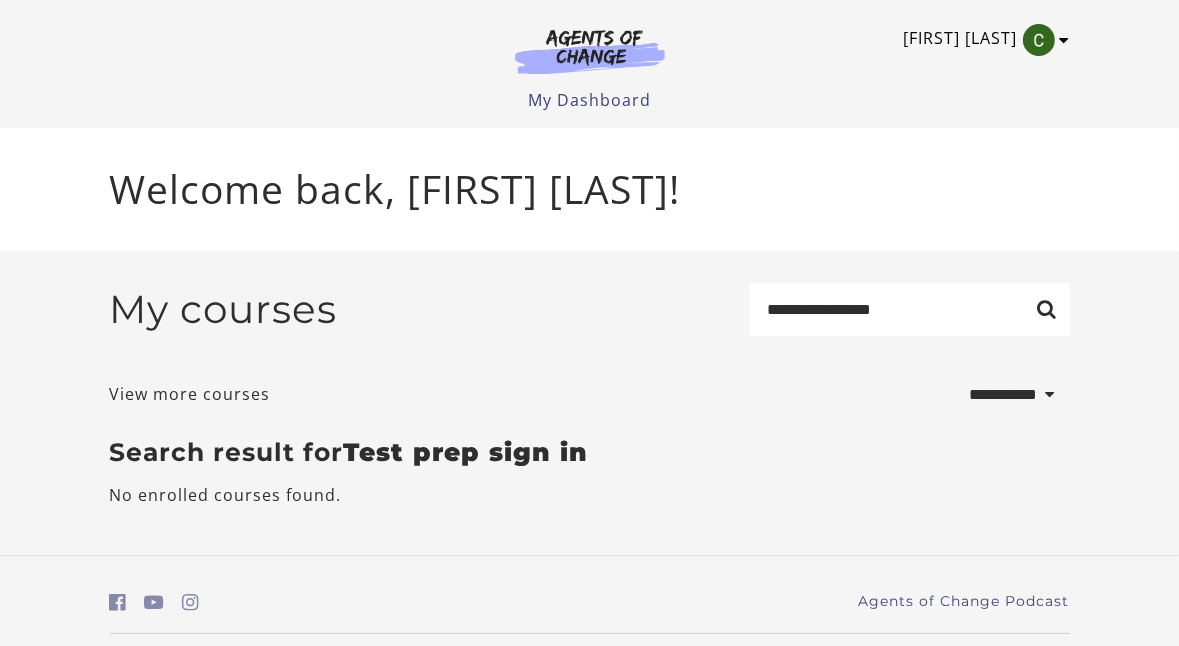 click at bounding box center [1065, 40] 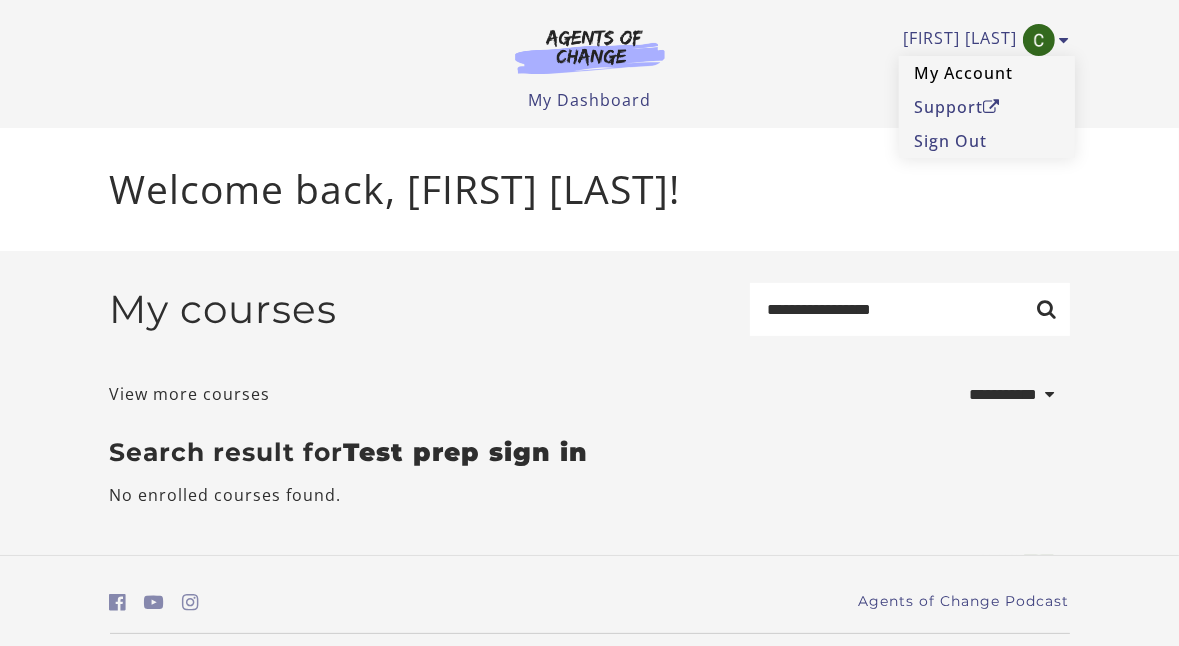 click on "My Account" at bounding box center [987, 73] 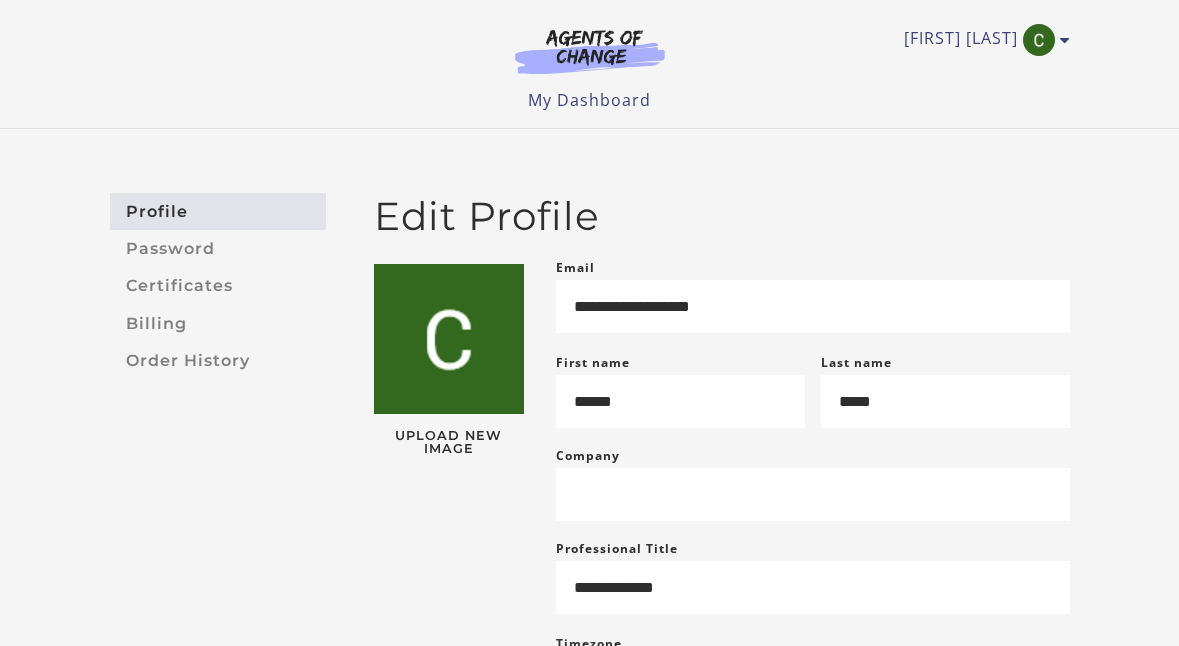 scroll, scrollTop: 0, scrollLeft: 0, axis: both 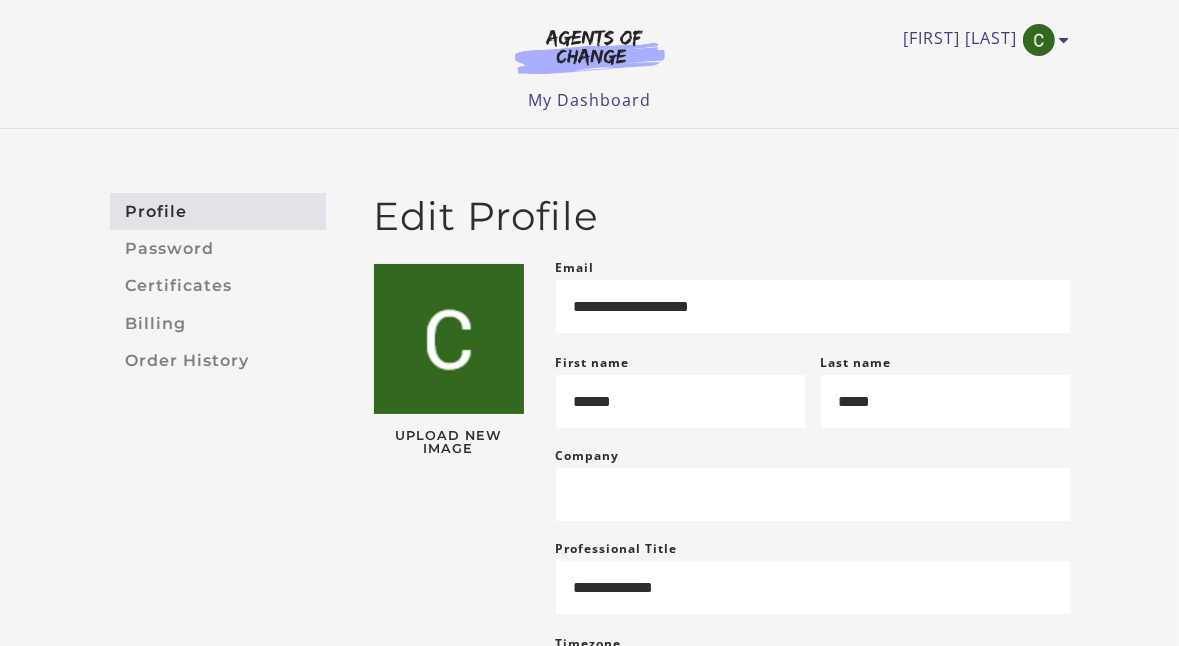 click at bounding box center (449, 339) 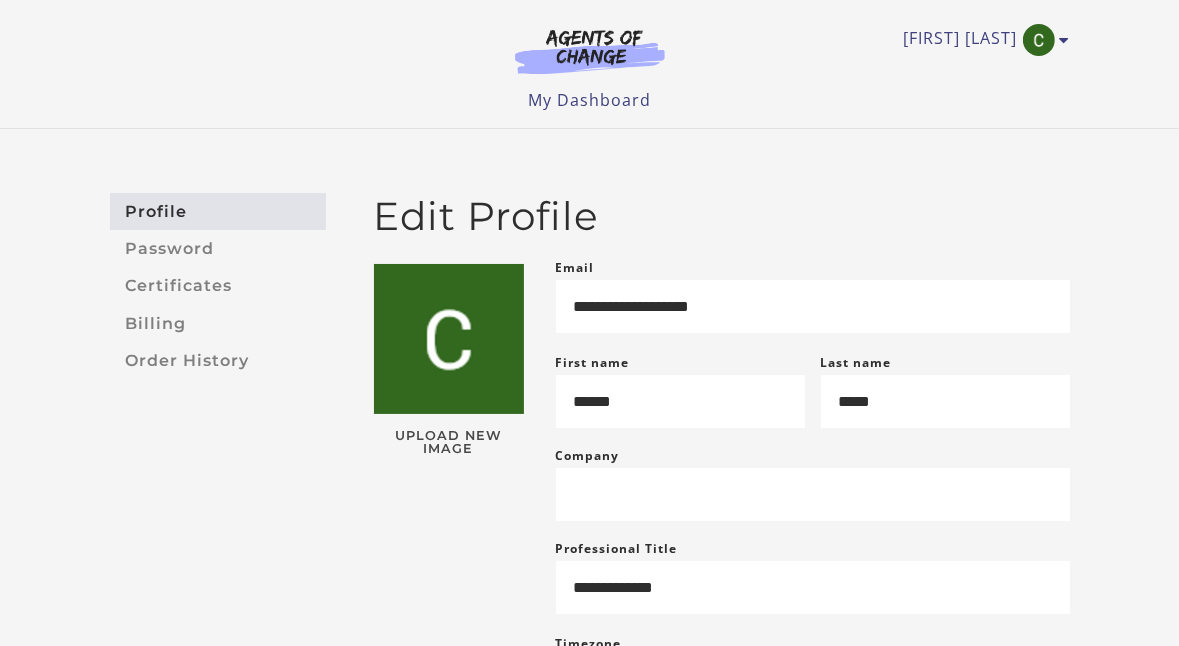 click on "Upload New Image" at bounding box center (449, 443) 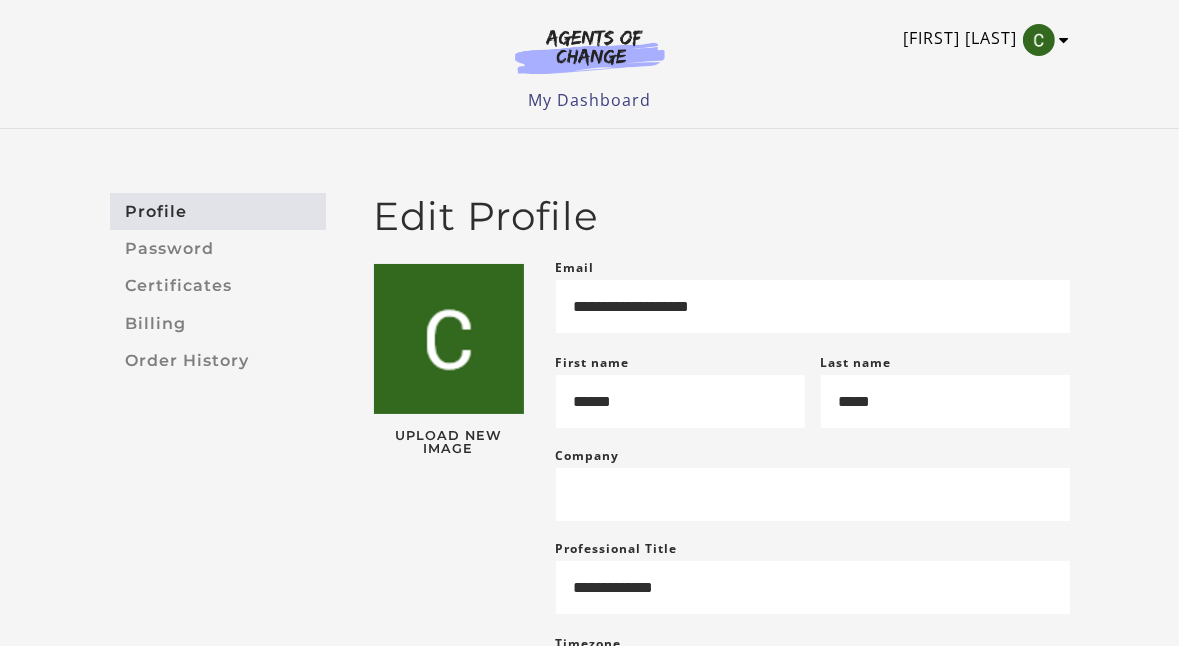 click at bounding box center [1065, 40] 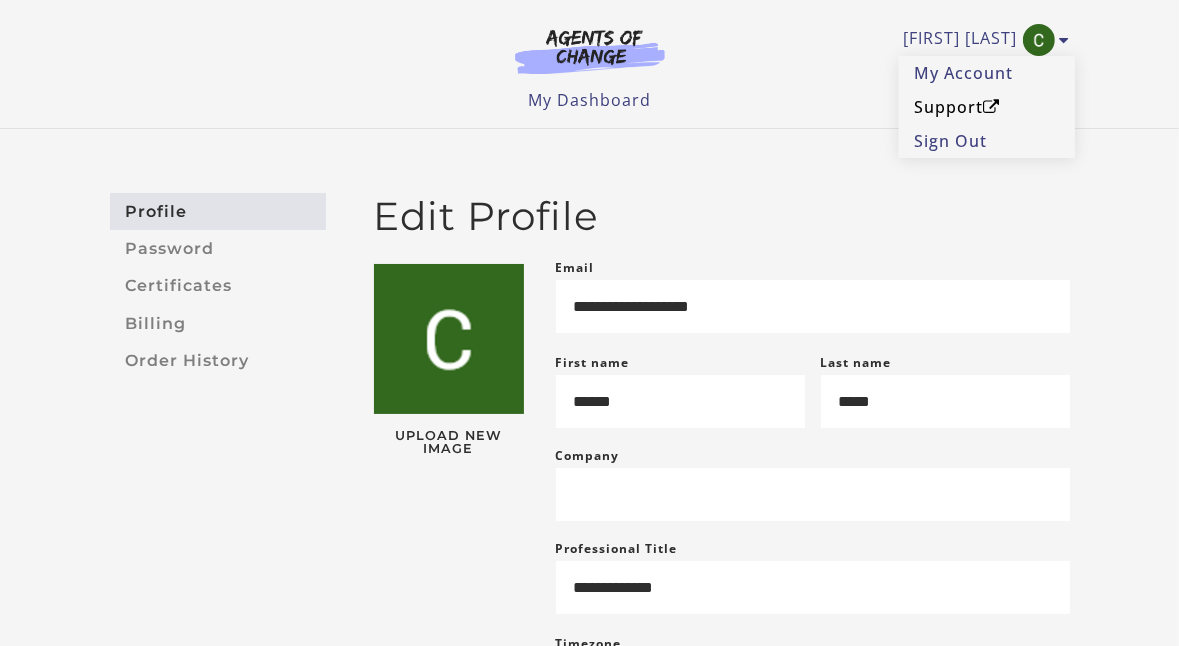click on "Support" at bounding box center [987, 107] 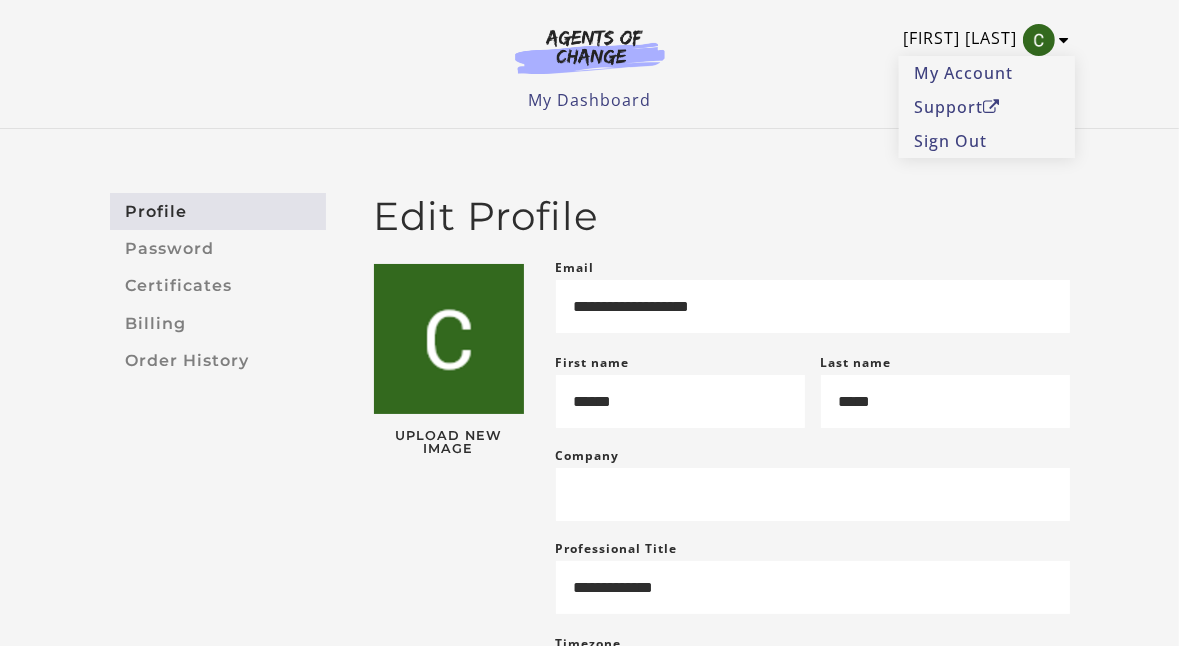 click at bounding box center (1065, 40) 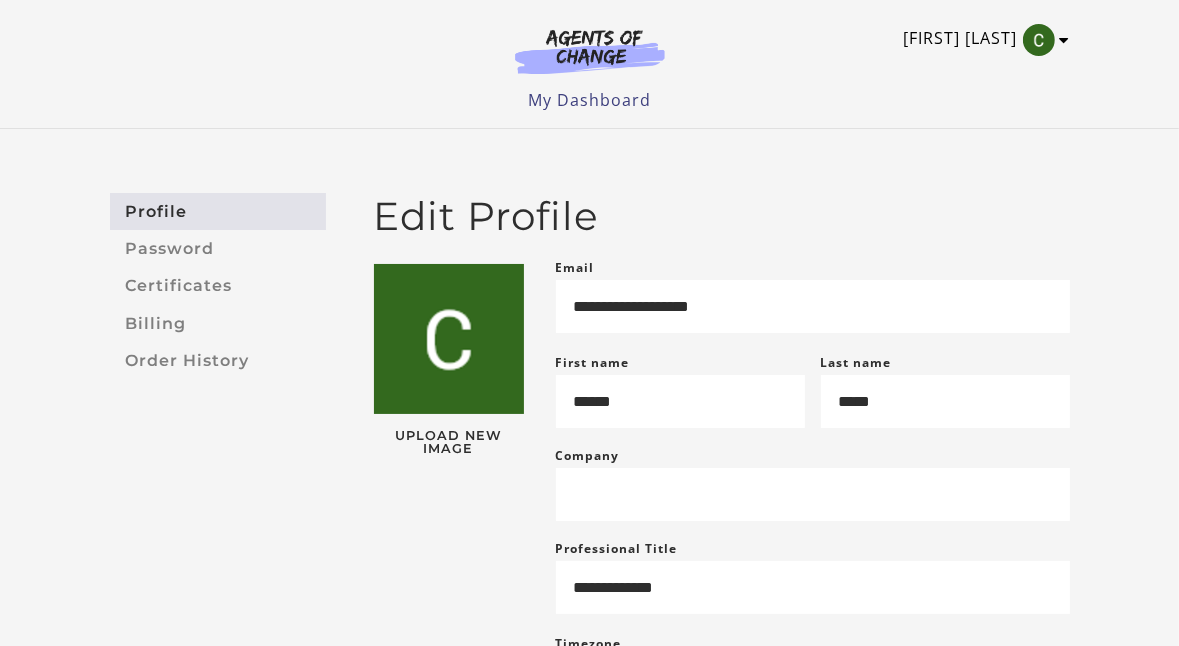 click at bounding box center [1065, 40] 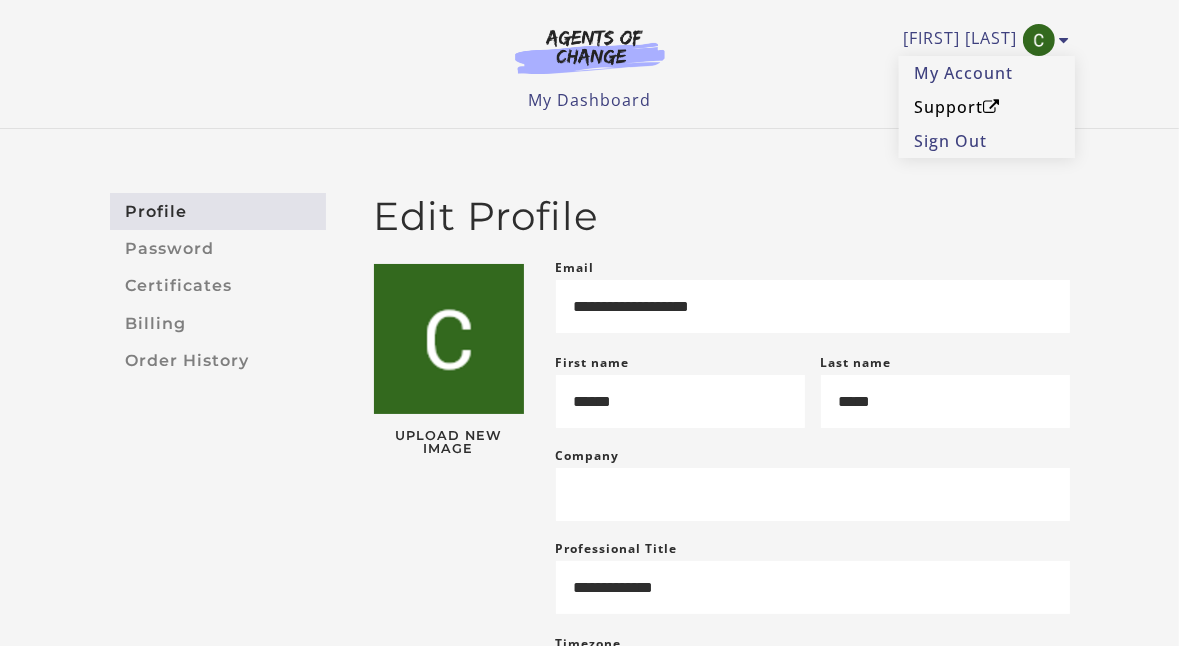 click on "Support" at bounding box center [987, 107] 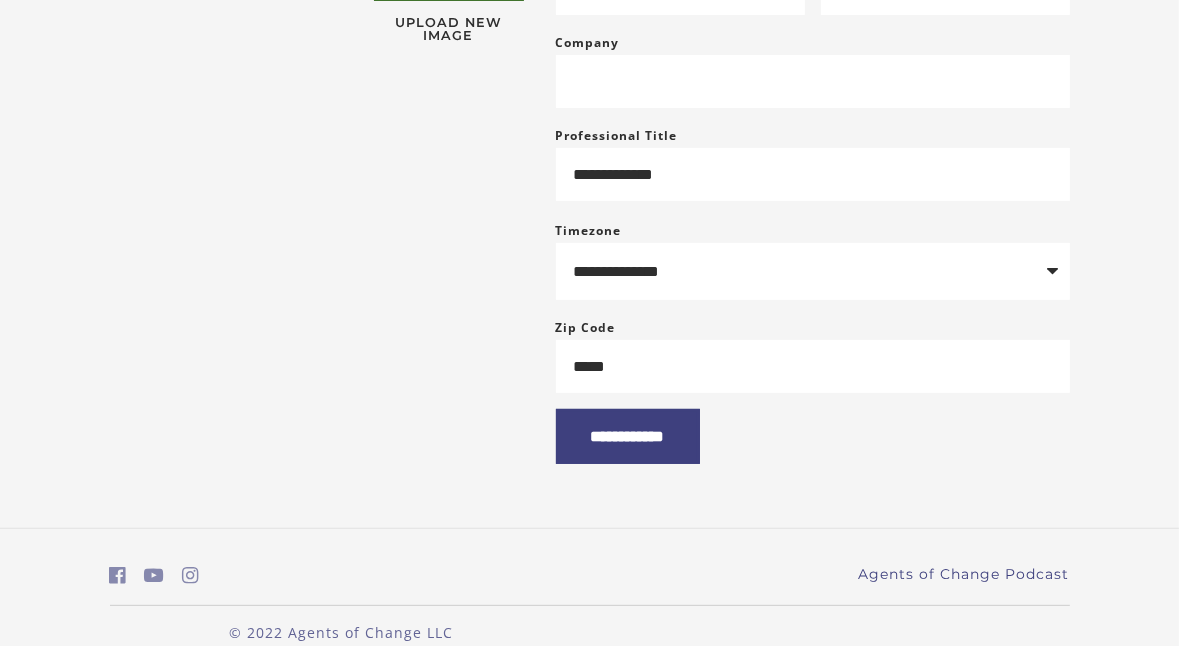 scroll, scrollTop: 457, scrollLeft: 0, axis: vertical 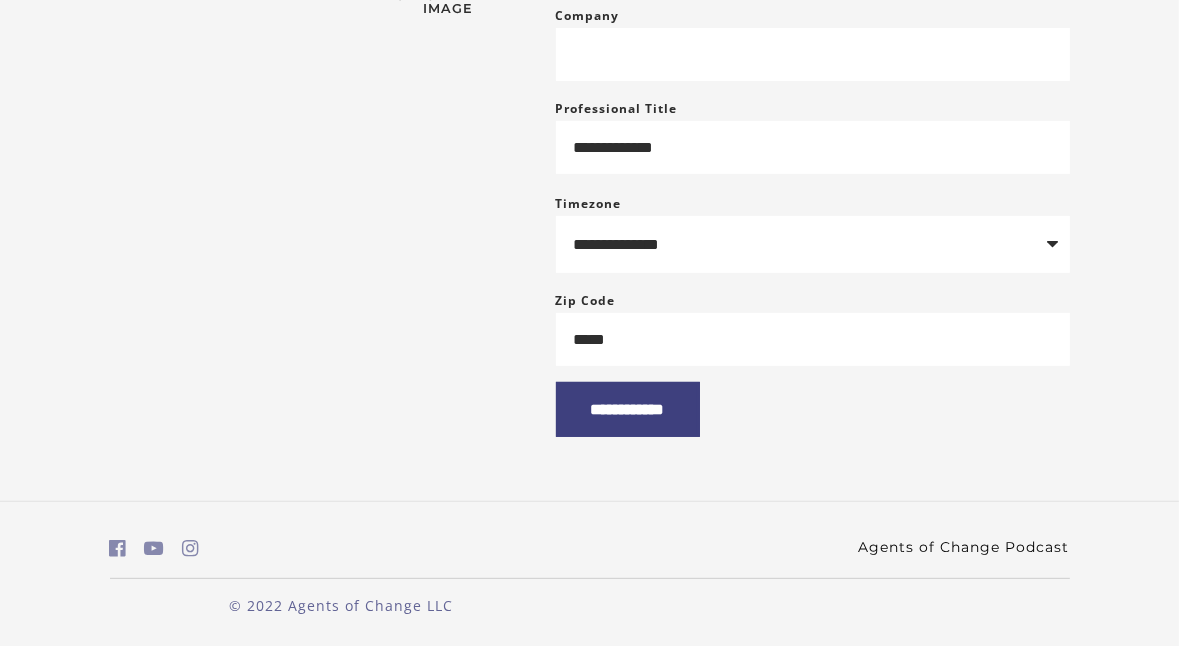 click on "Agents of Change Podcast" at bounding box center [964, 547] 